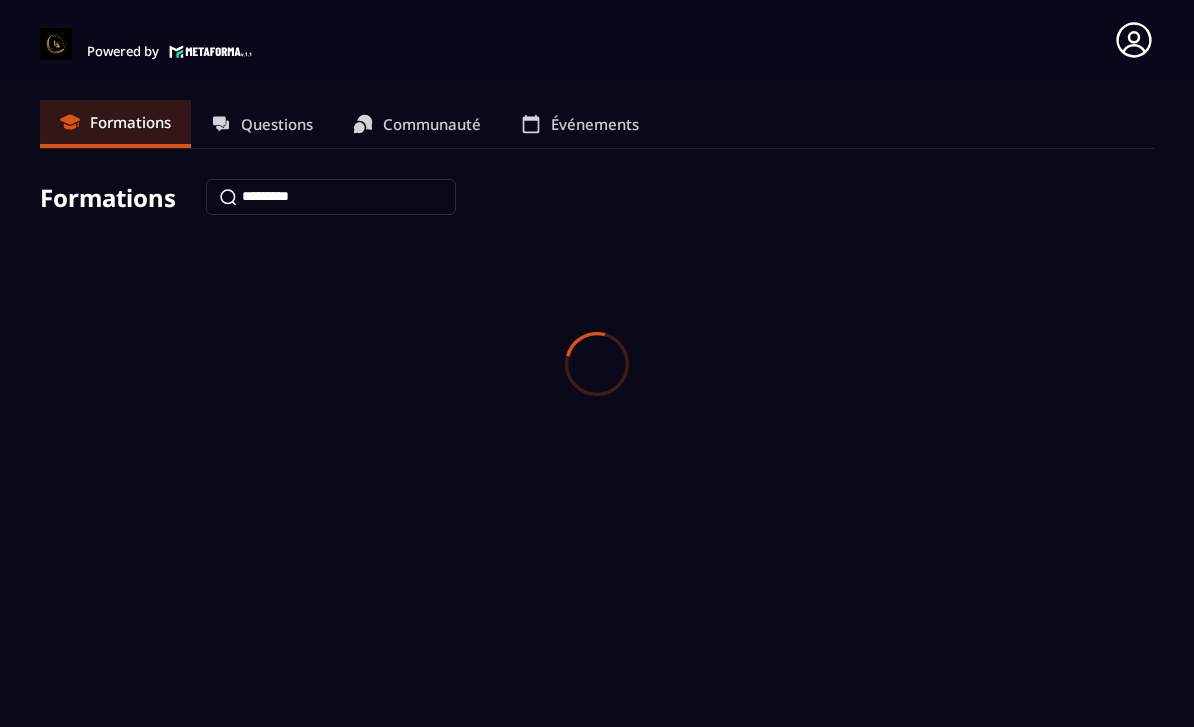 scroll, scrollTop: 0, scrollLeft: 0, axis: both 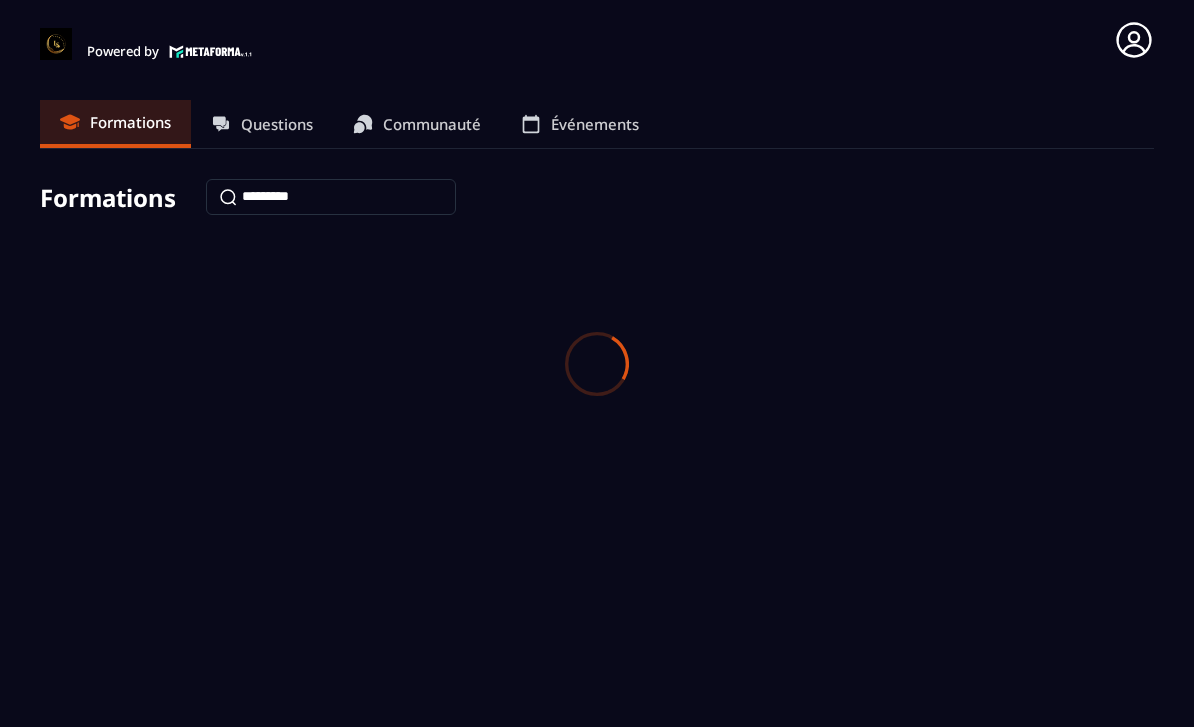 click at bounding box center (597, 245) 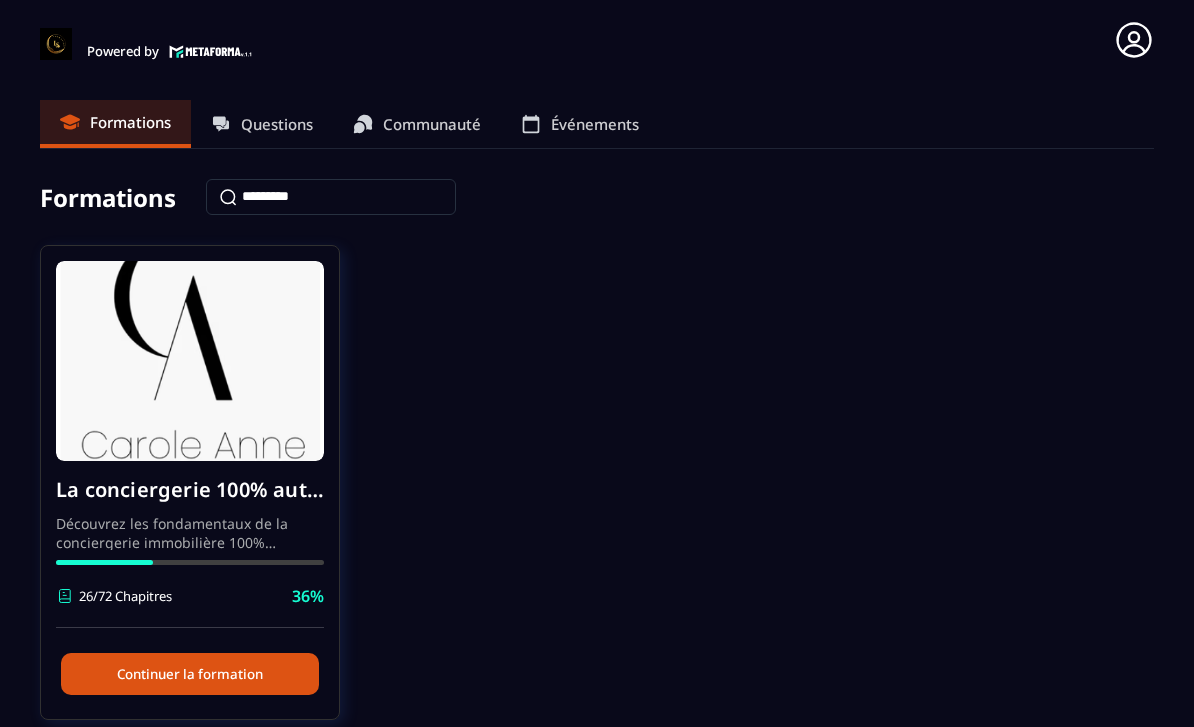 click on "La conciergerie 100% automatisée" at bounding box center [190, 490] 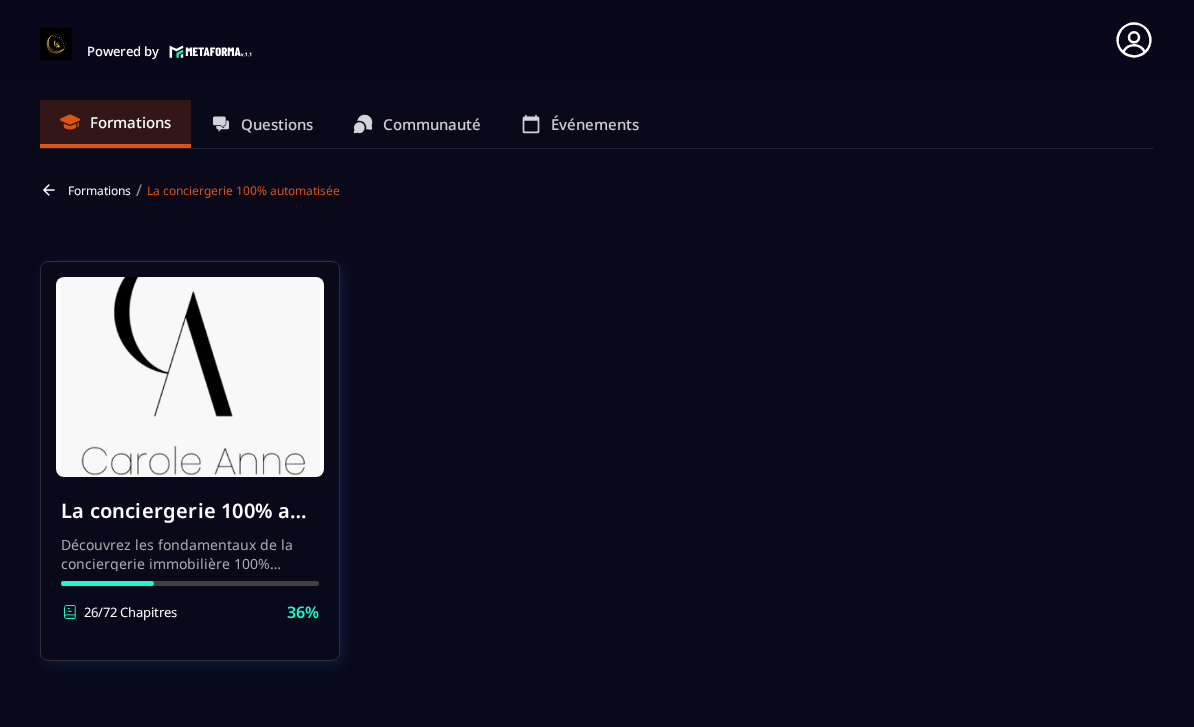 click on "La conciergerie 100% automatisée" at bounding box center [190, 511] 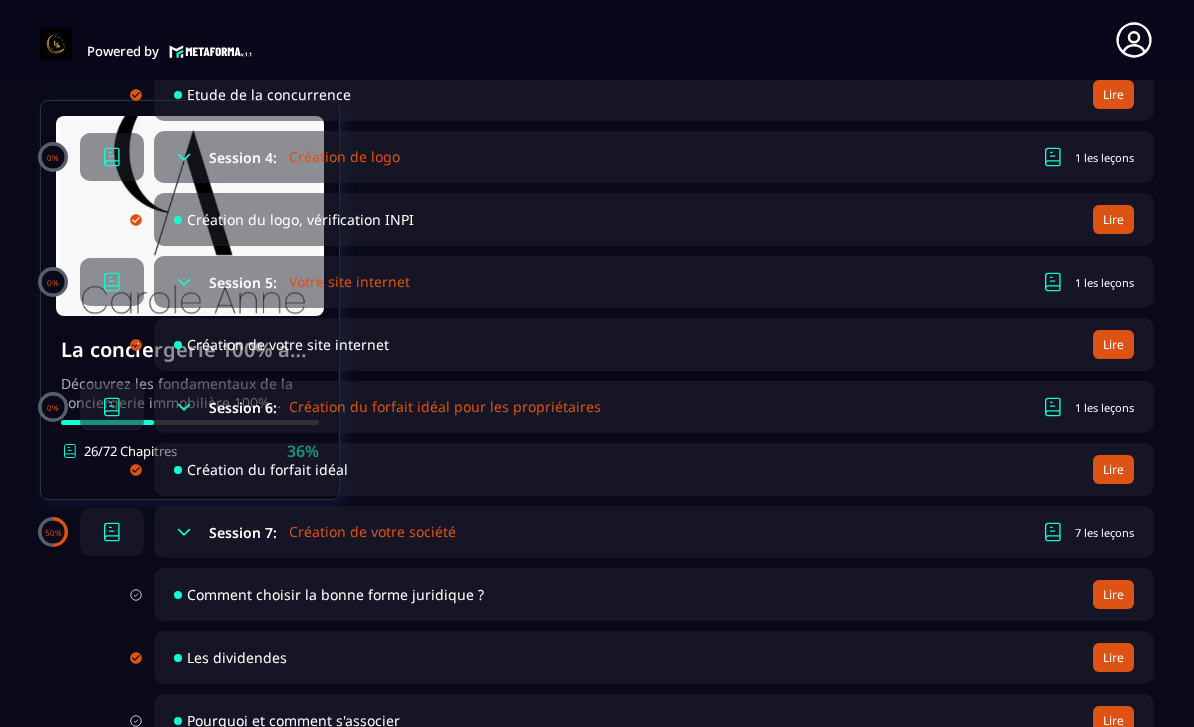 scroll, scrollTop: 1423, scrollLeft: 0, axis: vertical 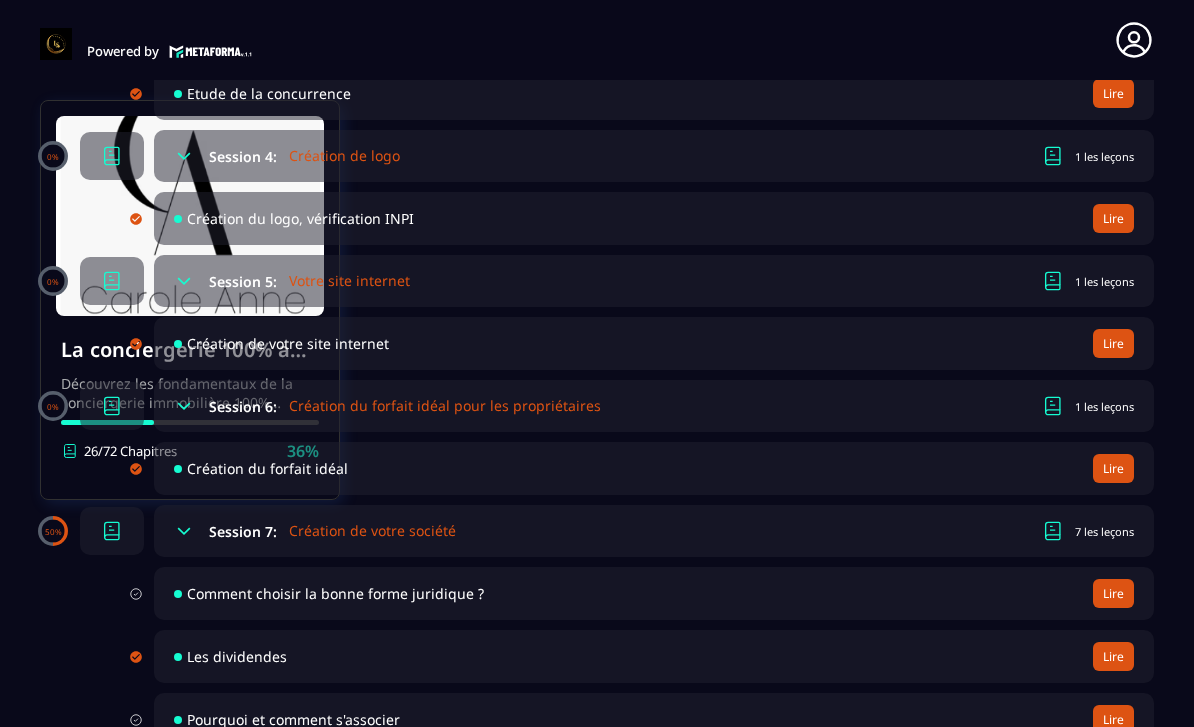 click on "Session 7:  Création de votre société 7 les leçons" at bounding box center (654, 531) 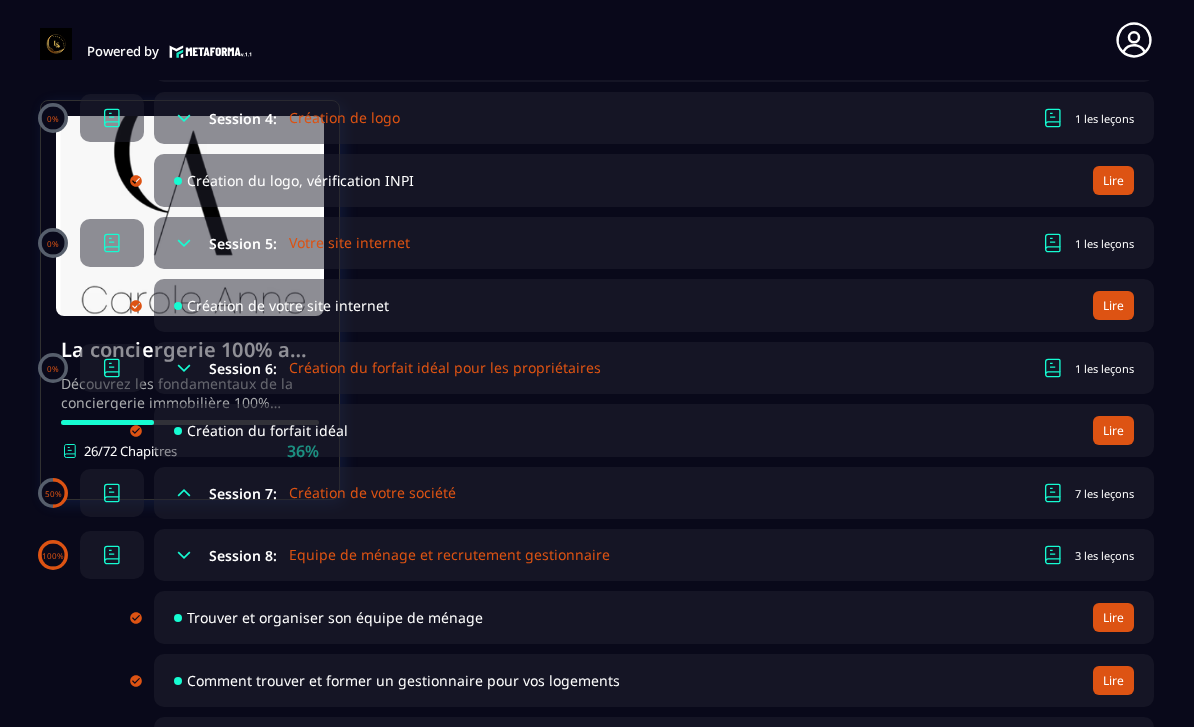 scroll, scrollTop: 1460, scrollLeft: 0, axis: vertical 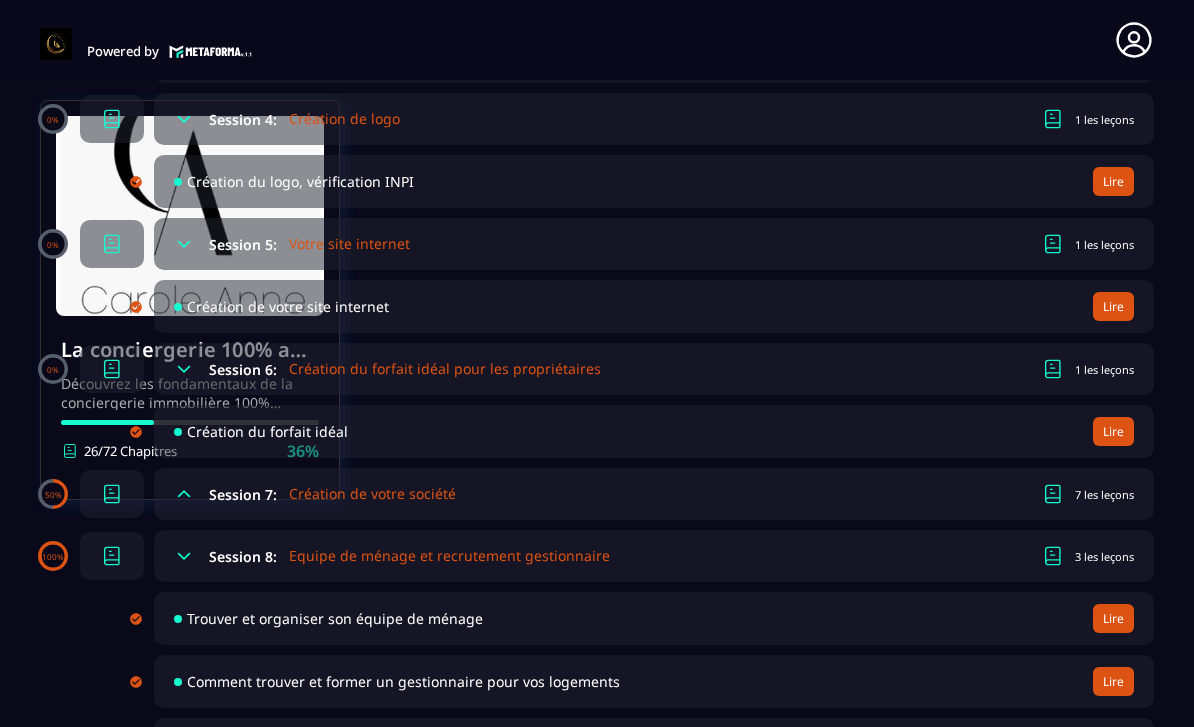 click 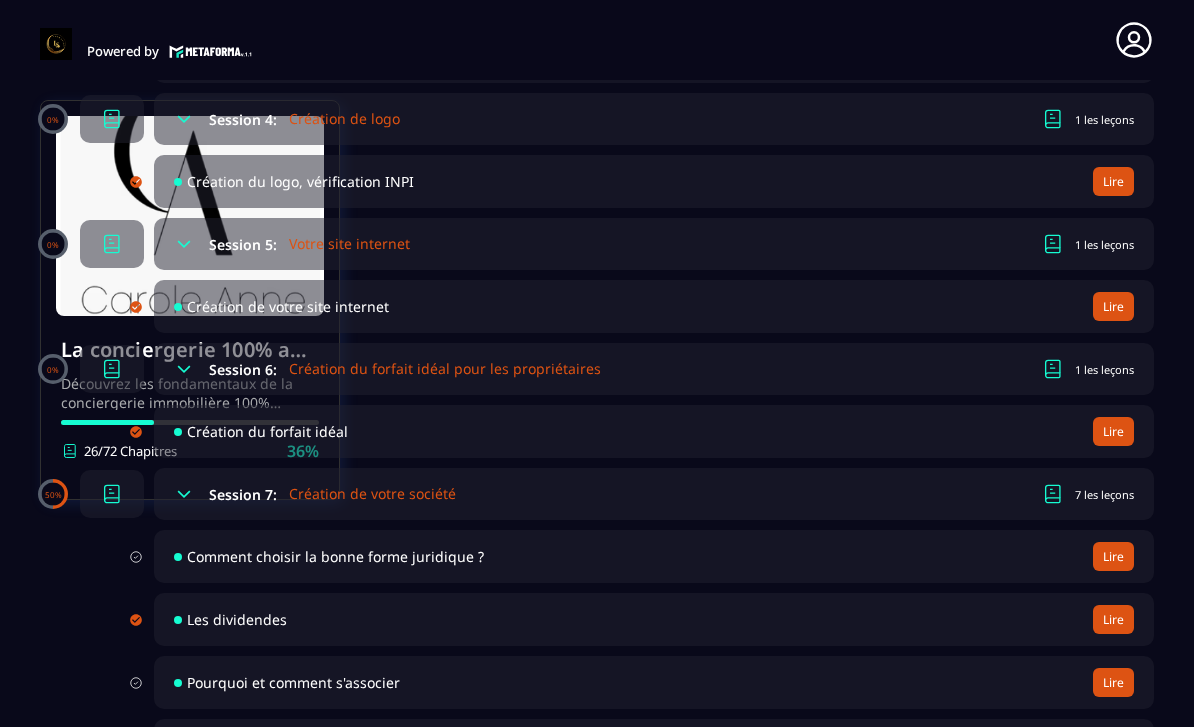 click 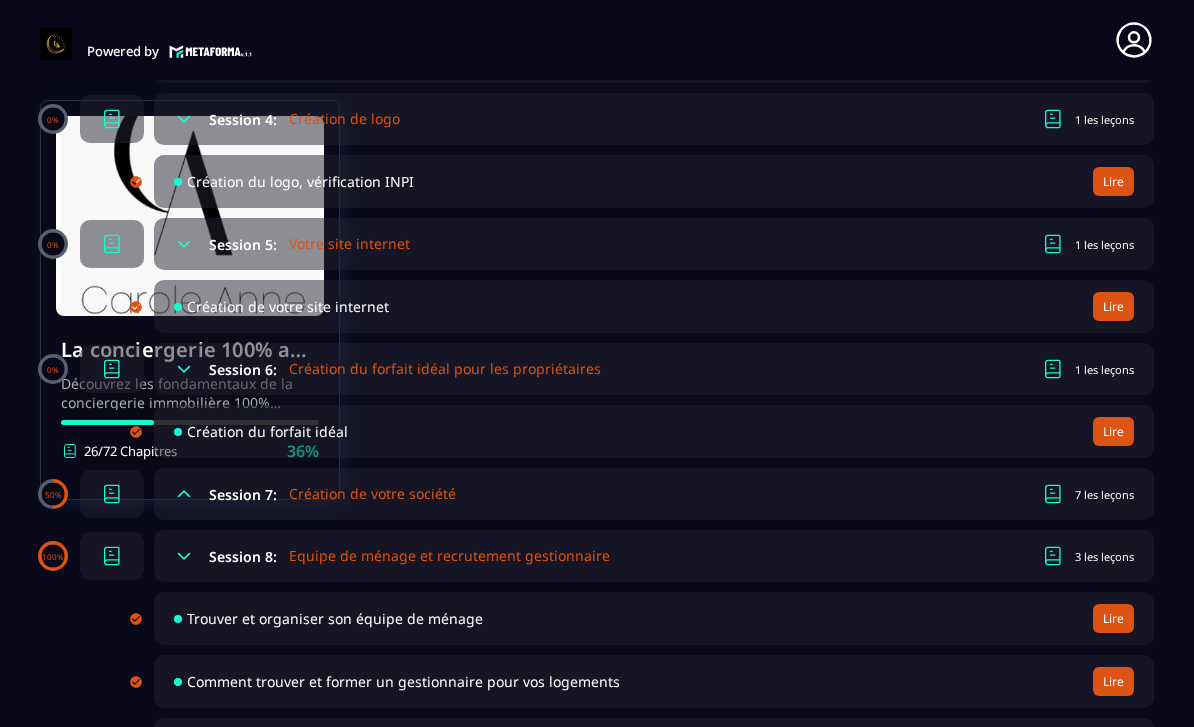click on "Session 7:  Création de votre société 7 les leçons" at bounding box center (654, 494) 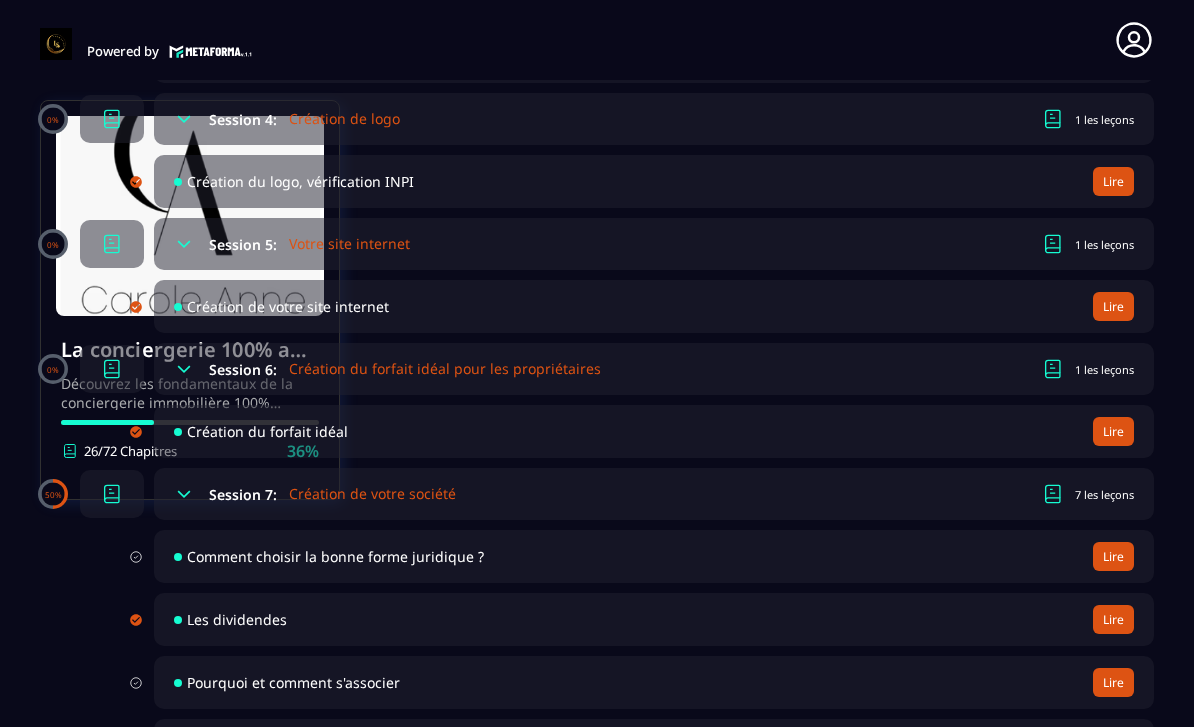 click on "Lire" at bounding box center [1113, 556] 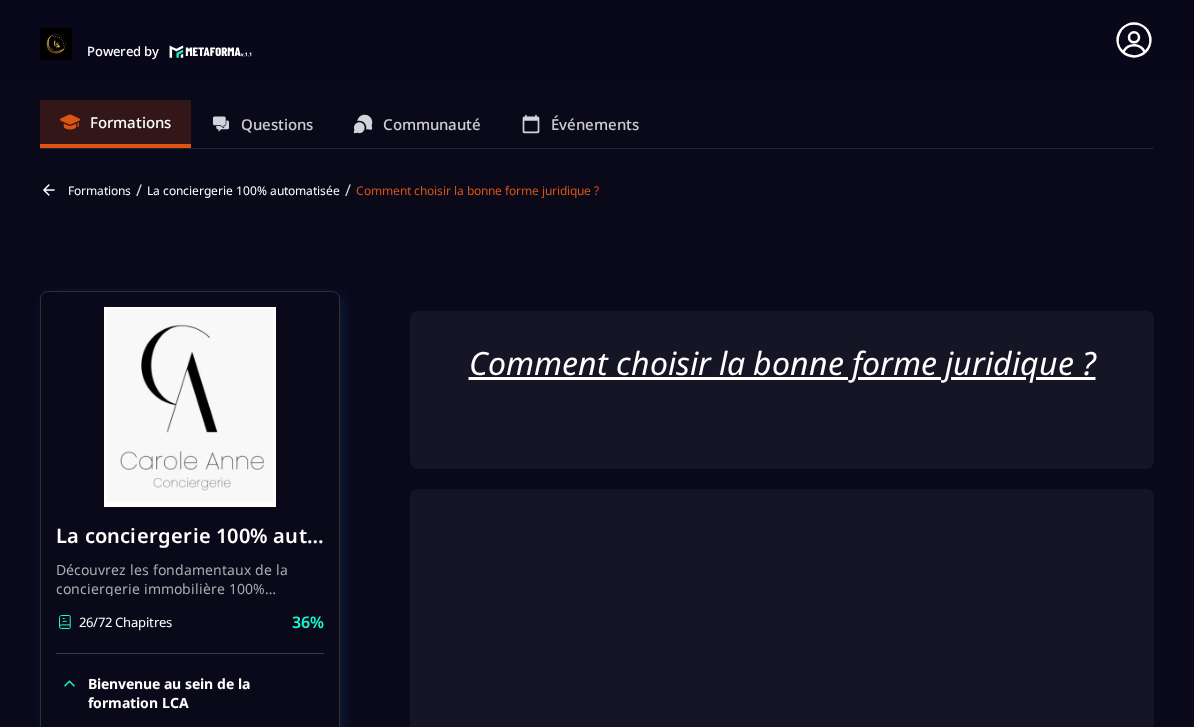 scroll, scrollTop: 261, scrollLeft: 0, axis: vertical 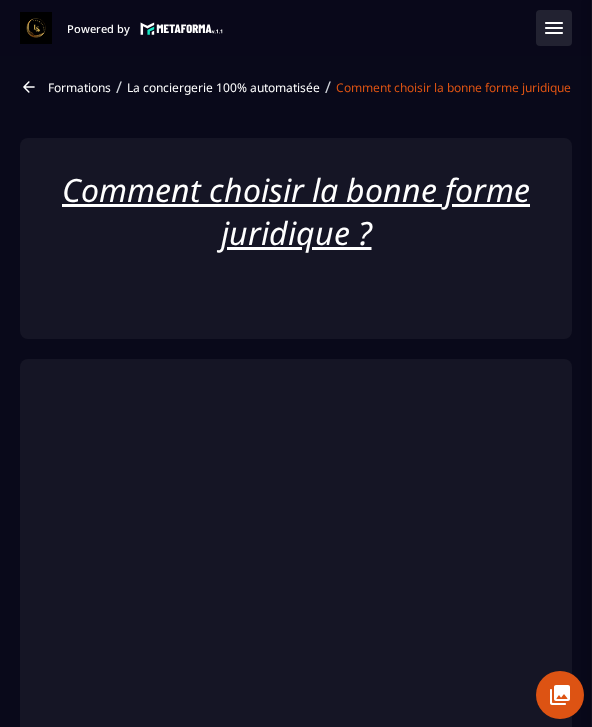 click 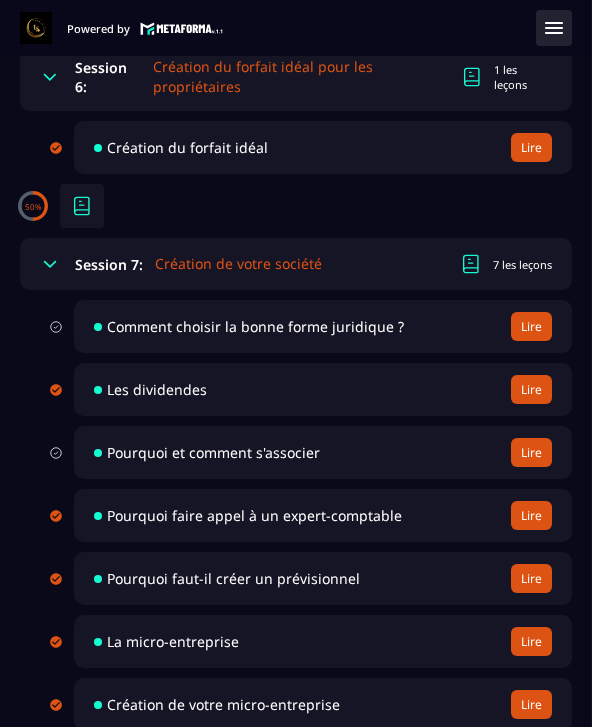 scroll, scrollTop: 1909, scrollLeft: 0, axis: vertical 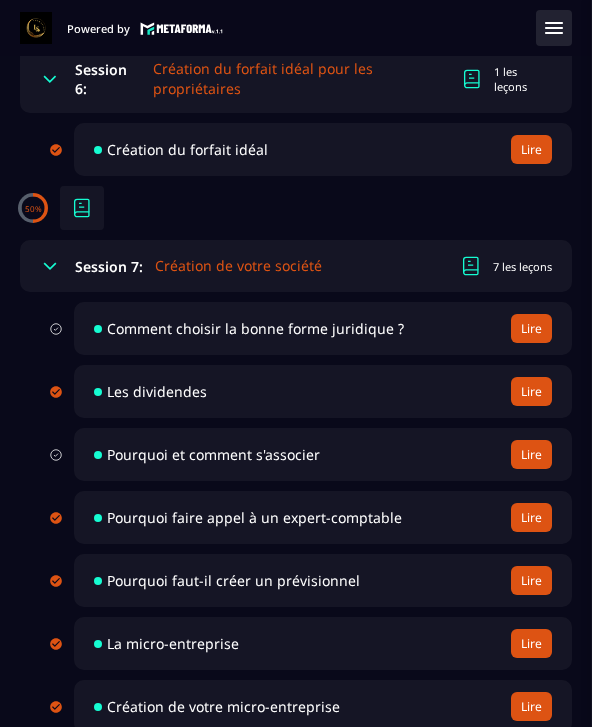 click on "Comment choisir la bonne forme juridique ? [GEOGRAPHIC_DATA]" at bounding box center [323, 328] 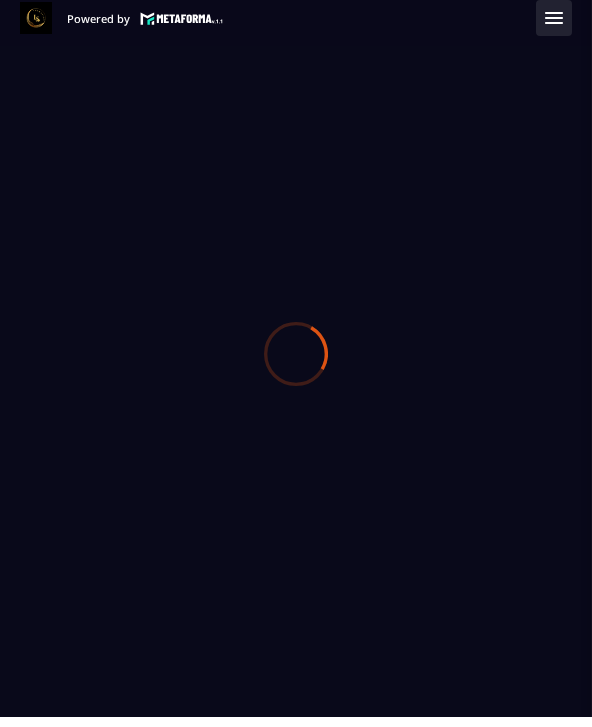 scroll, scrollTop: 0, scrollLeft: 0, axis: both 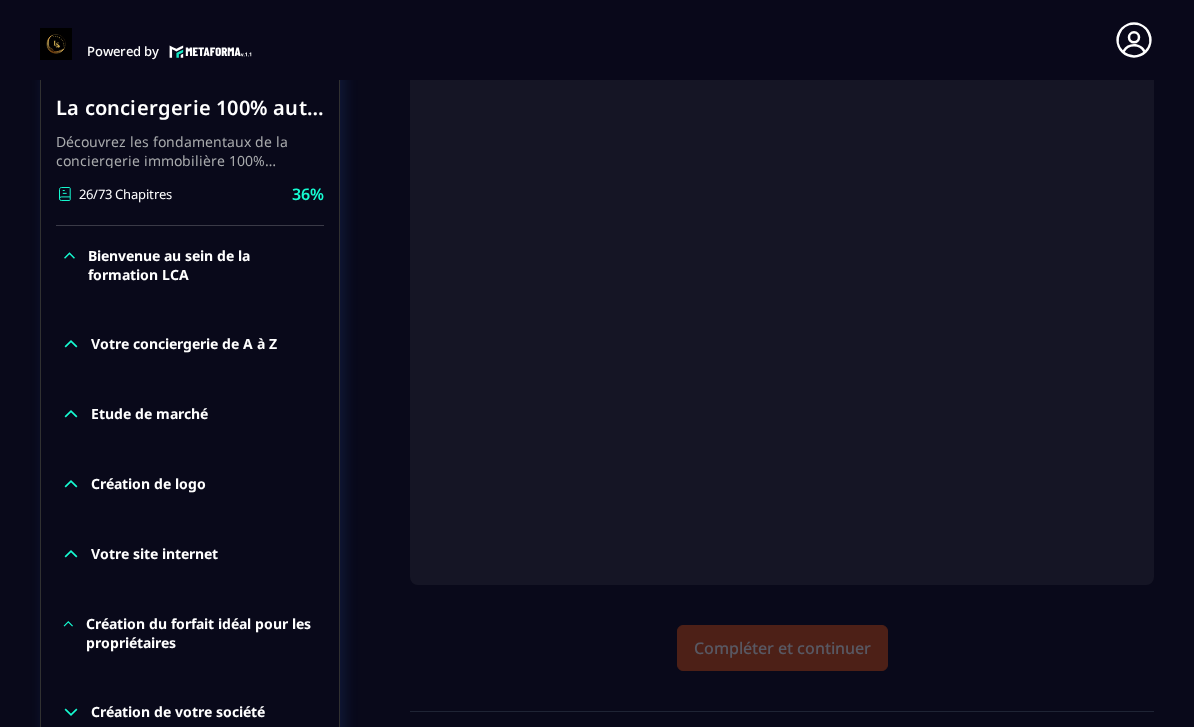 click on "Compléter et continuer" 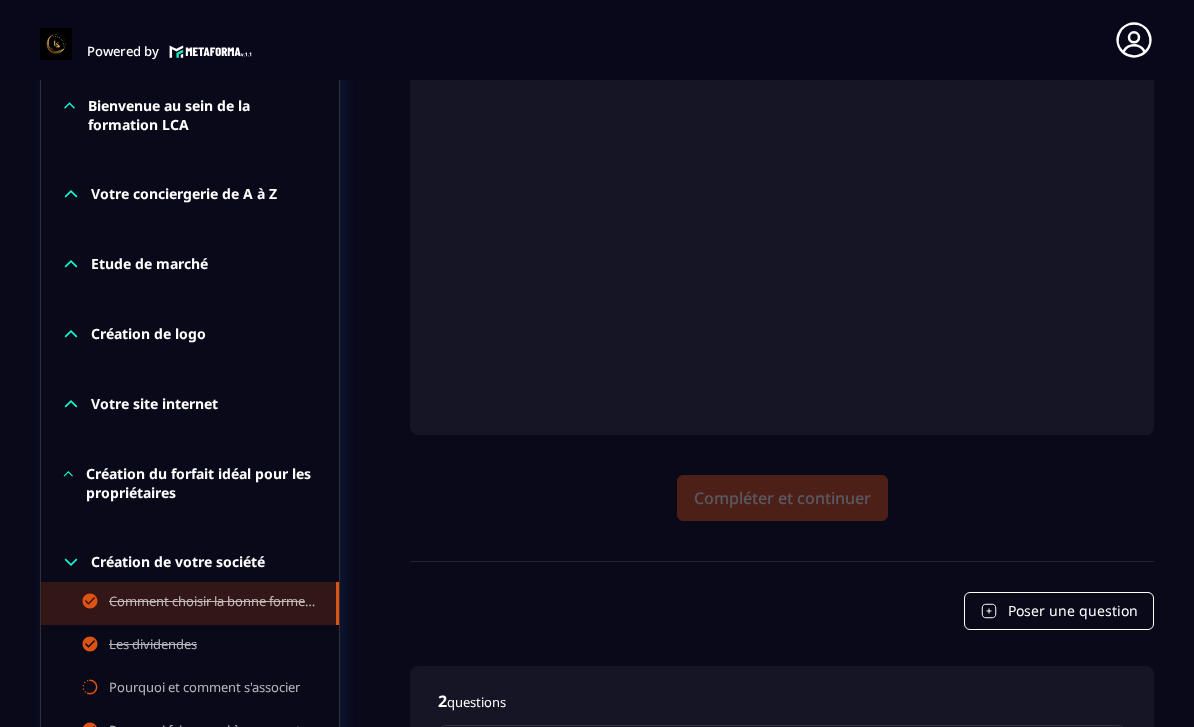 scroll, scrollTop: 574, scrollLeft: 0, axis: vertical 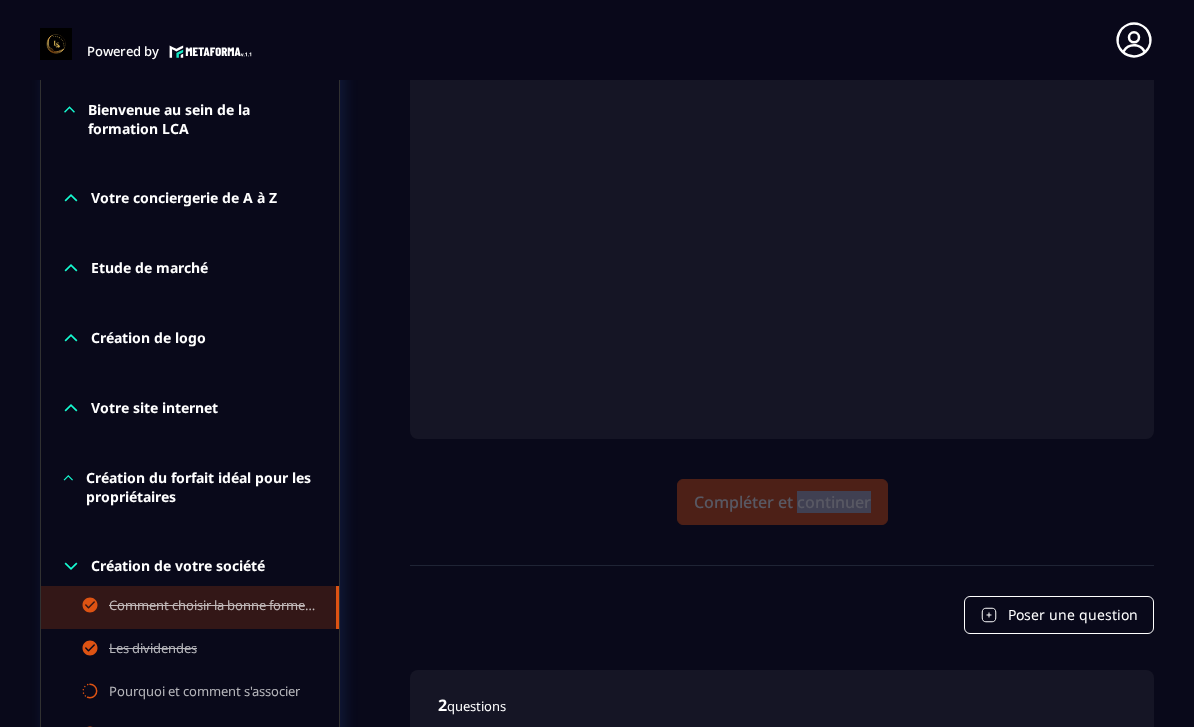 click on "Poser une question" at bounding box center (782, 615) 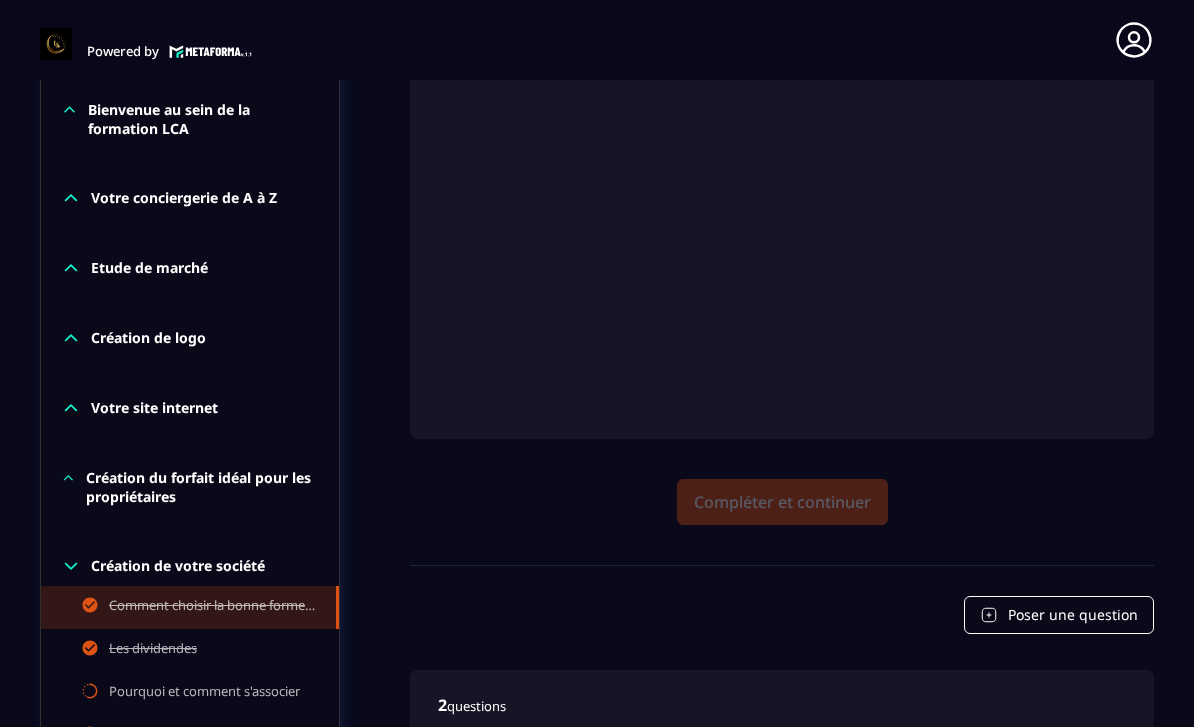 click on "Pourquoi et comment s'associer" at bounding box center (204, 693) 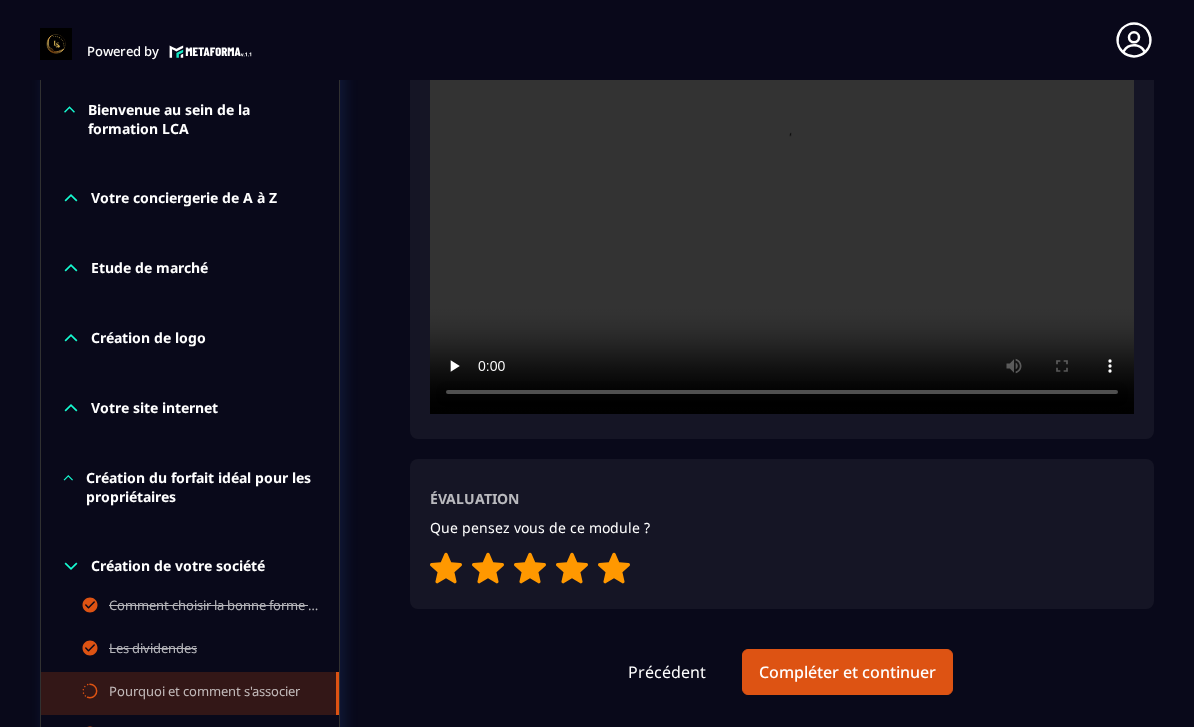 scroll, scrollTop: 698, scrollLeft: 0, axis: vertical 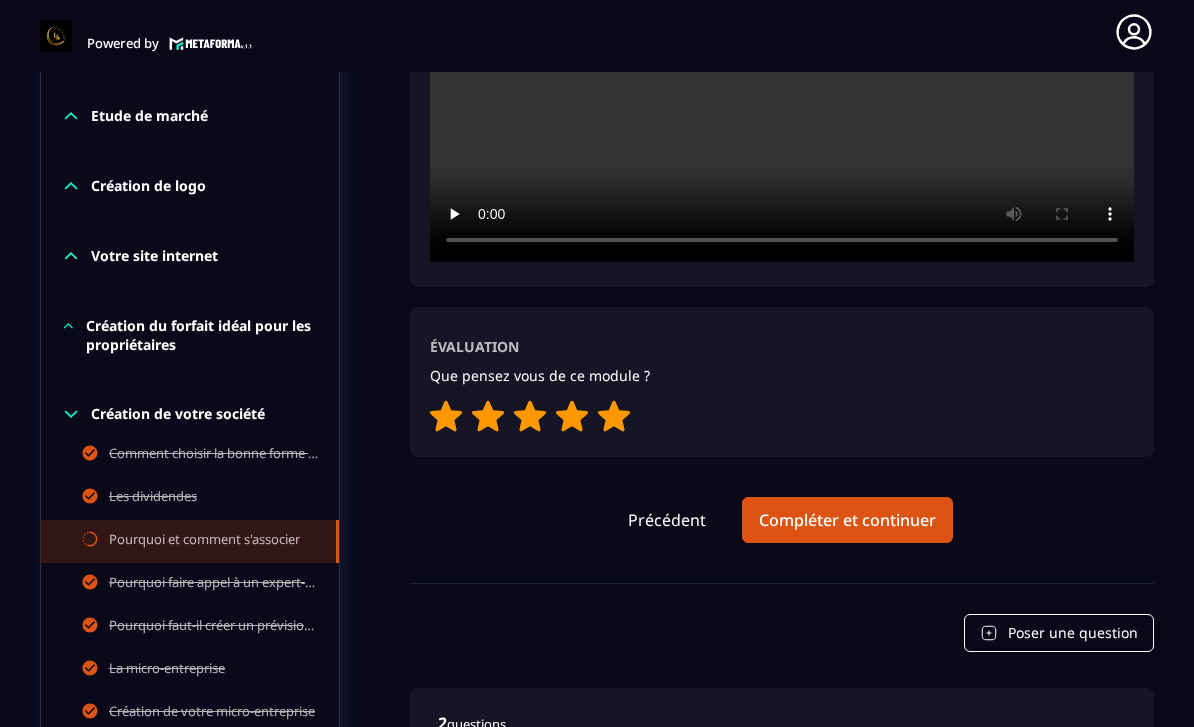 click on "Les dividendes" 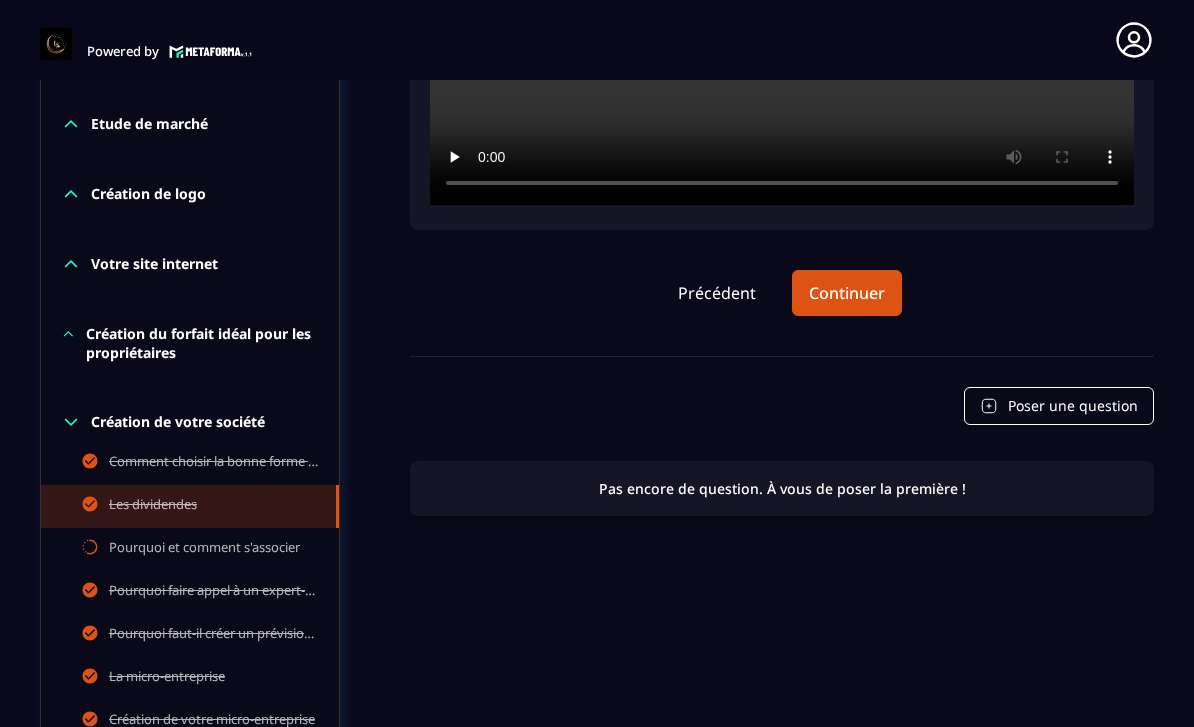 scroll, scrollTop: 8, scrollLeft: 0, axis: vertical 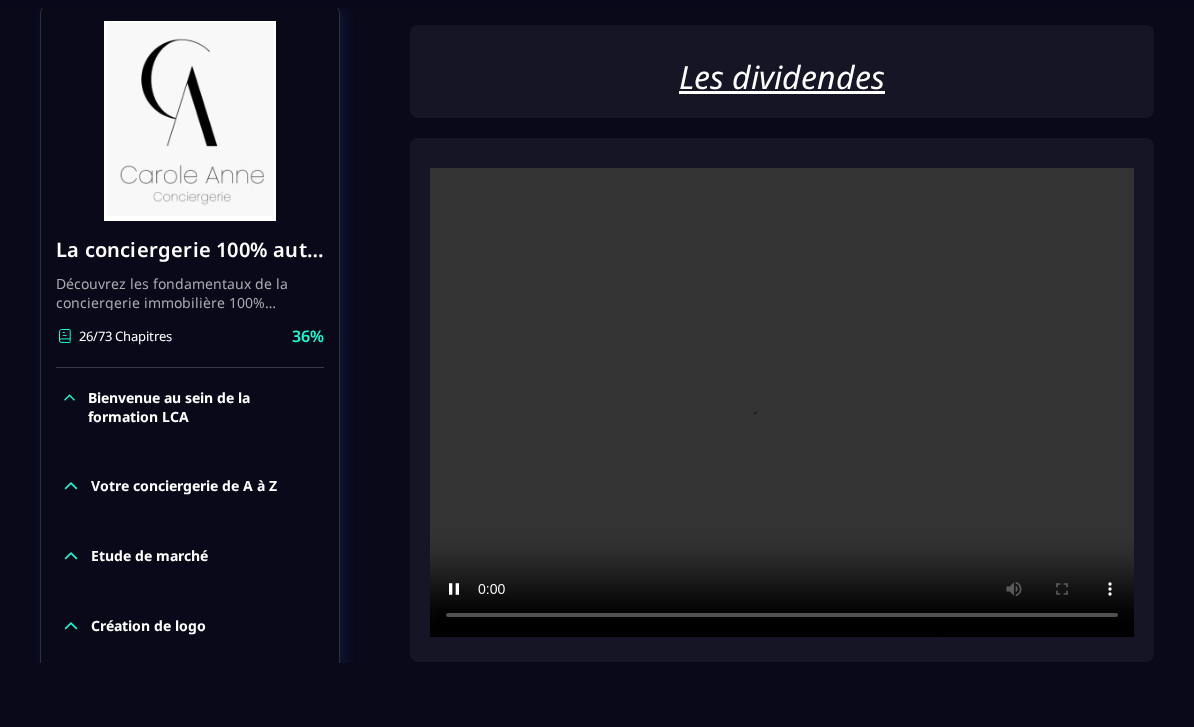 click at bounding box center (782, 402) 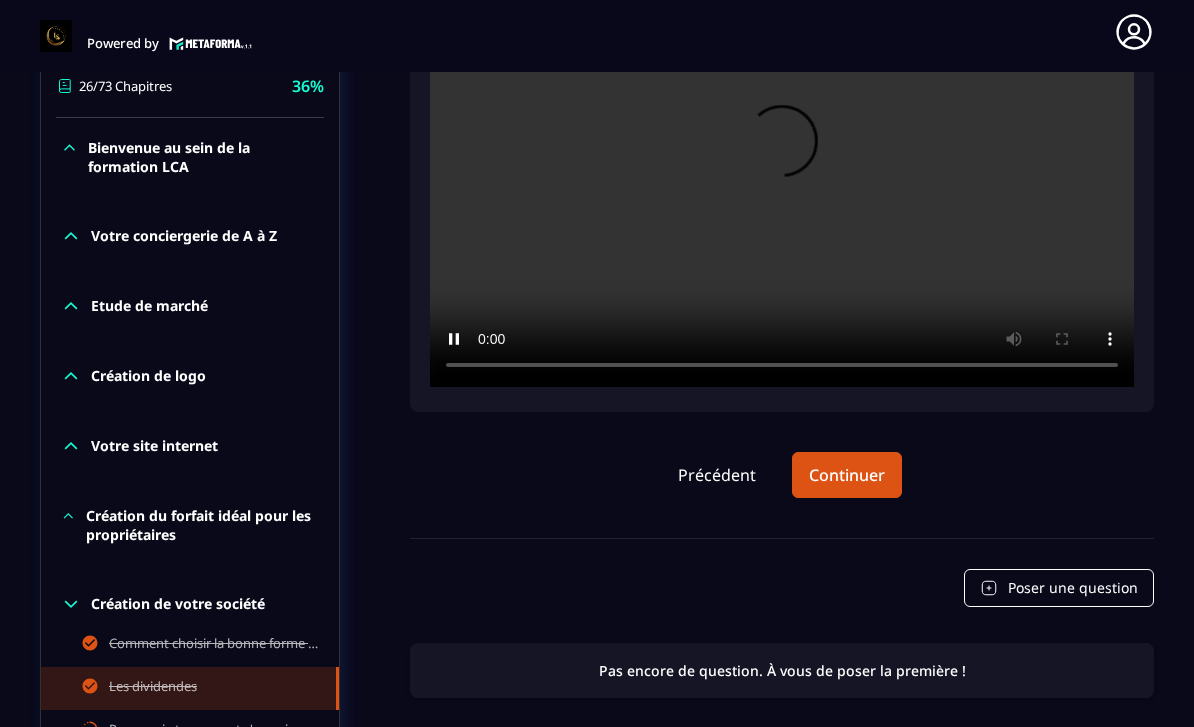 scroll, scrollTop: 528, scrollLeft: 0, axis: vertical 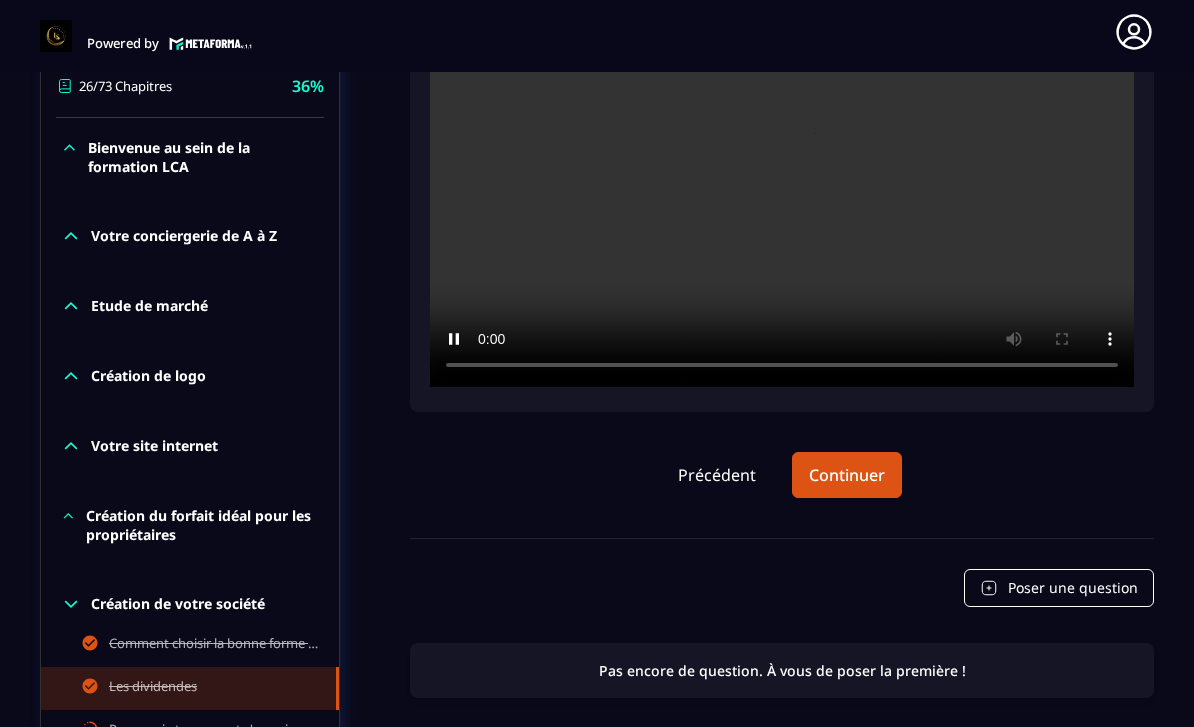 click at bounding box center (782, 152) 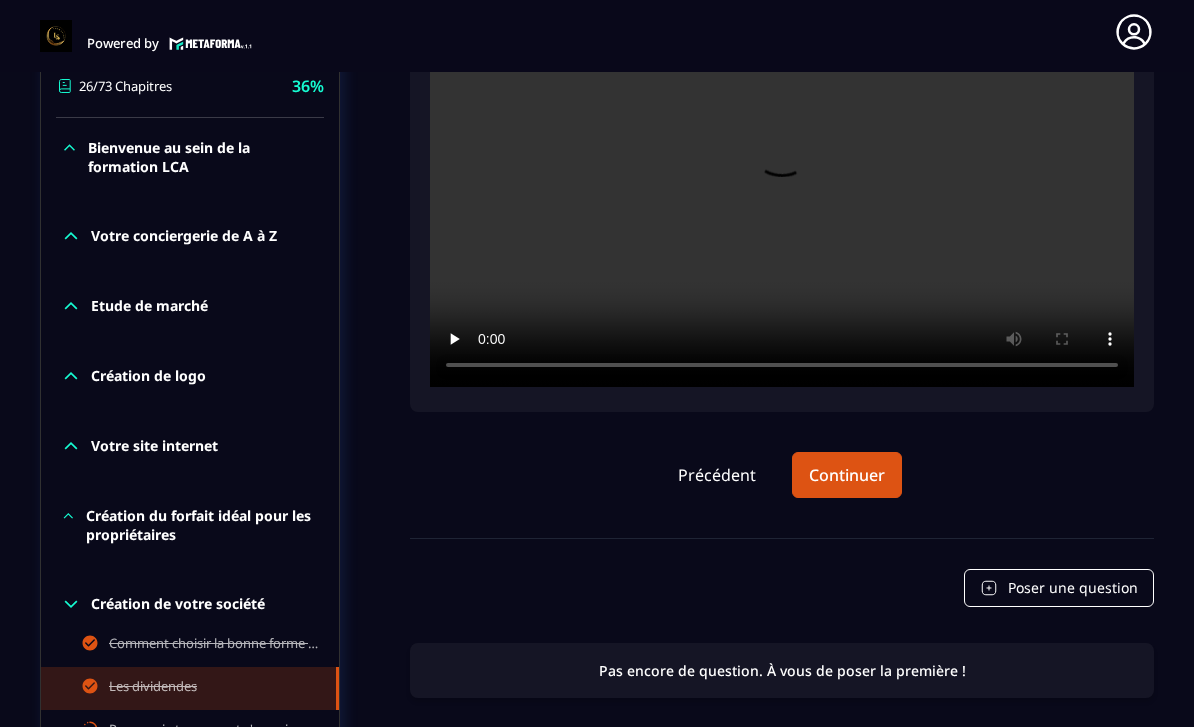 click at bounding box center [782, 152] 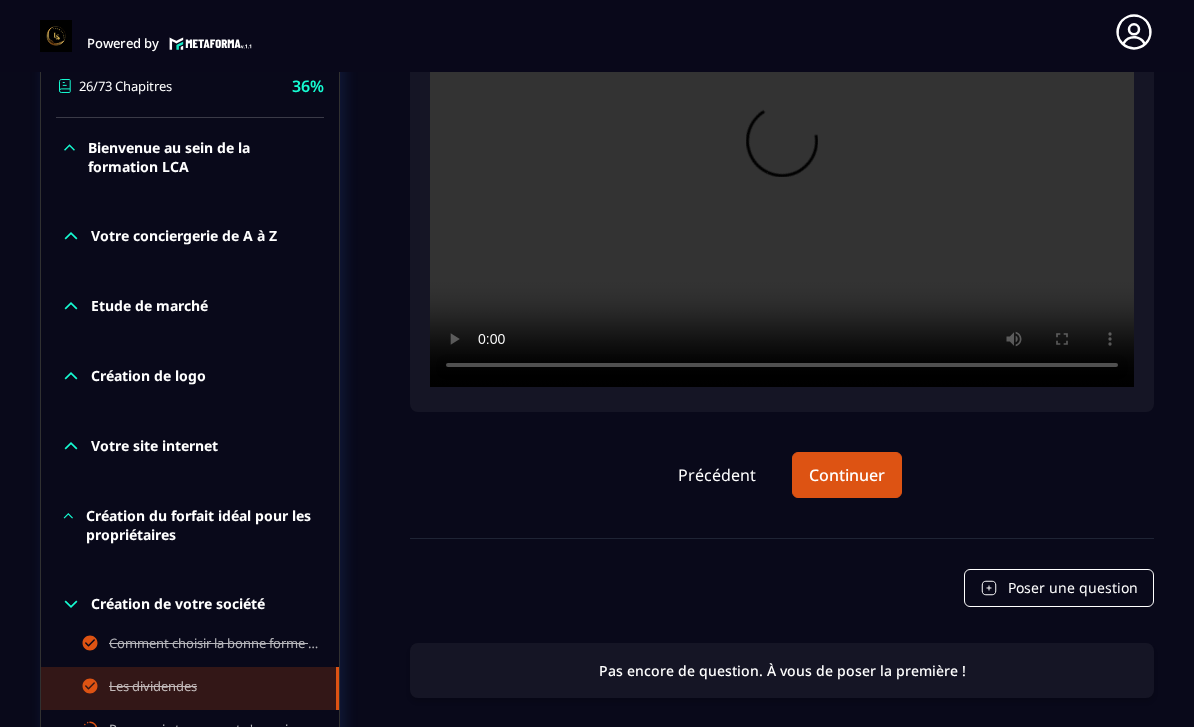 click at bounding box center [782, 152] 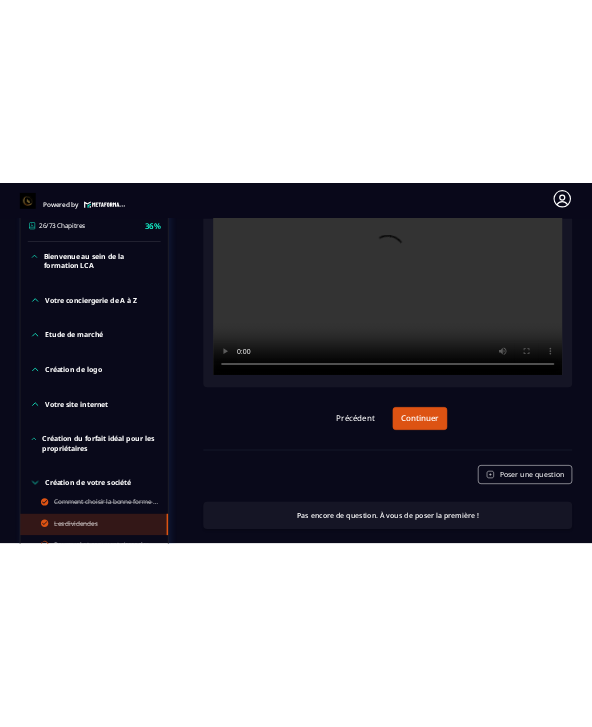 scroll, scrollTop: 0, scrollLeft: 0, axis: both 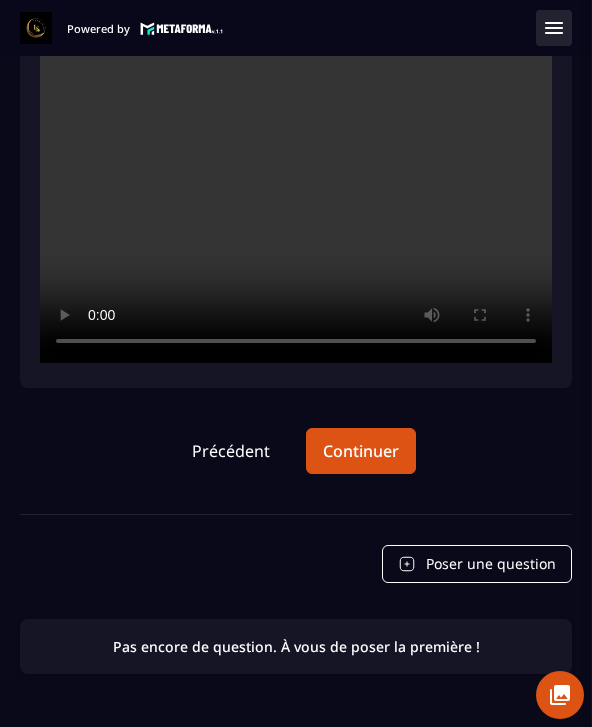 click at bounding box center [296, 192] 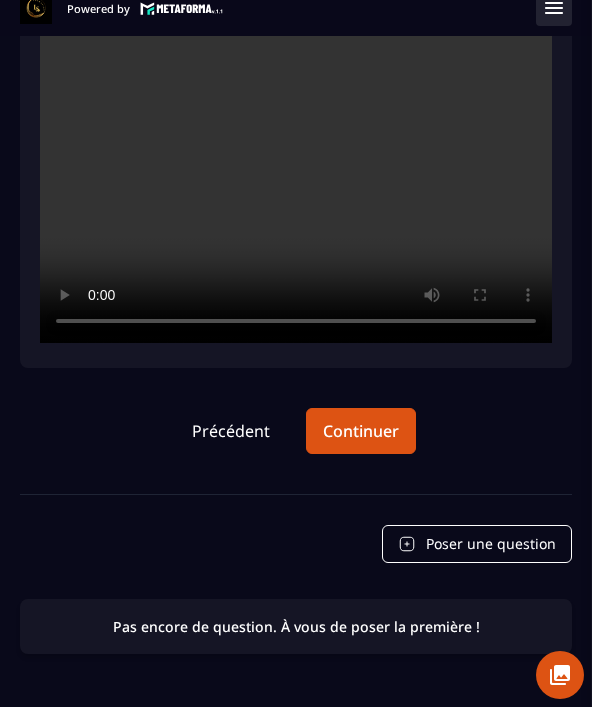 scroll, scrollTop: 258, scrollLeft: 0, axis: vertical 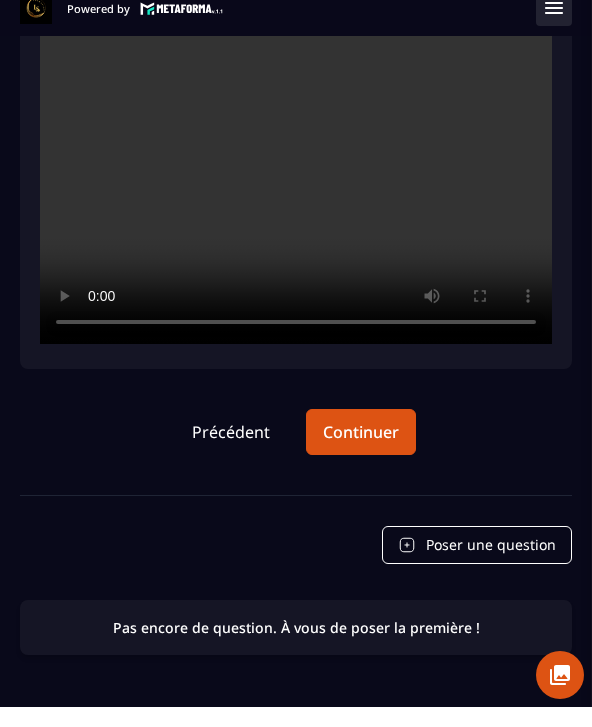 click on "Continuer" at bounding box center [361, 452] 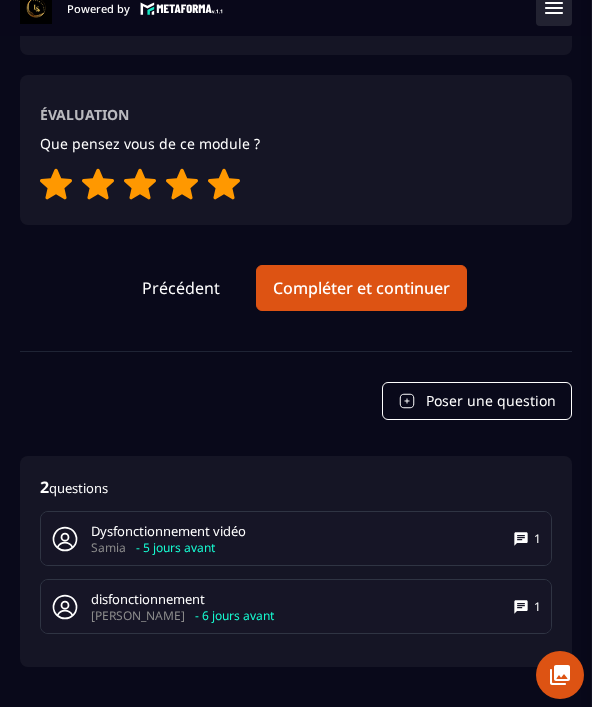 scroll, scrollTop: 645, scrollLeft: 0, axis: vertical 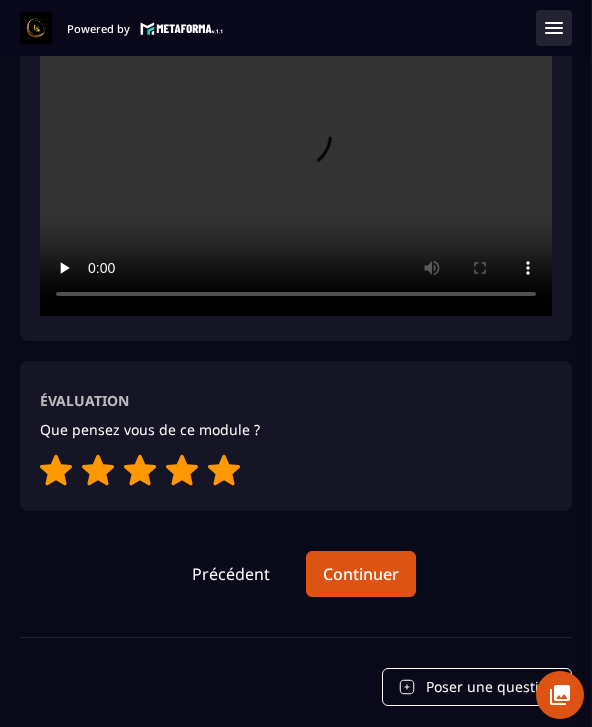 click on "Continuer" at bounding box center [361, 574] 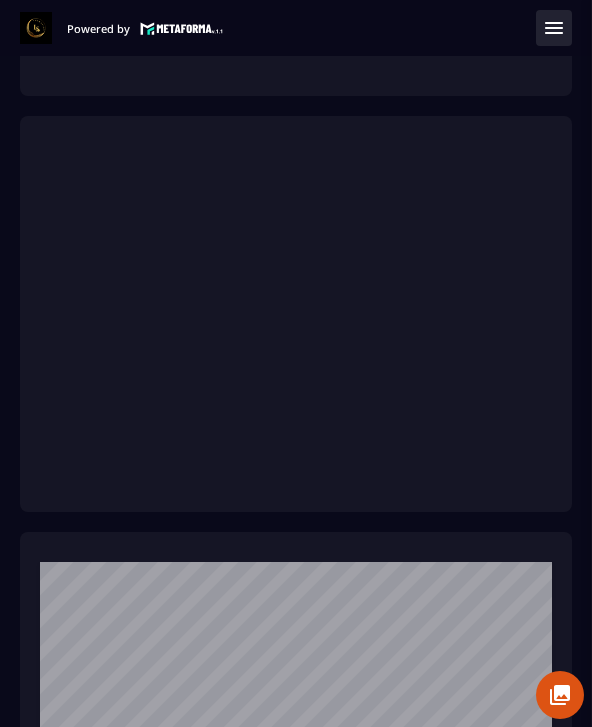 scroll, scrollTop: 225, scrollLeft: 0, axis: vertical 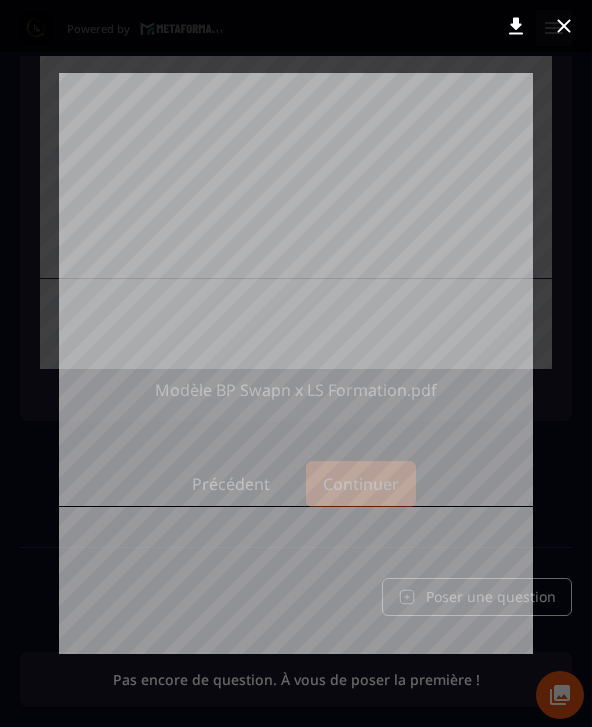 click 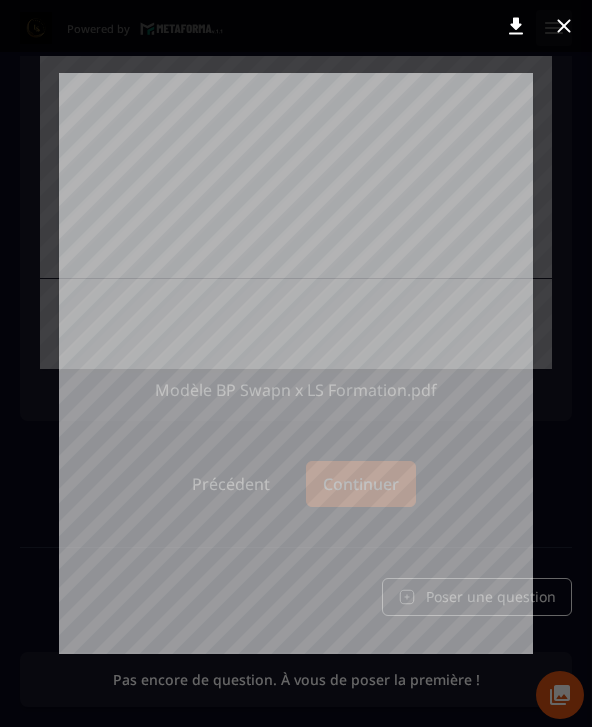 scroll, scrollTop: 12876, scrollLeft: 0, axis: vertical 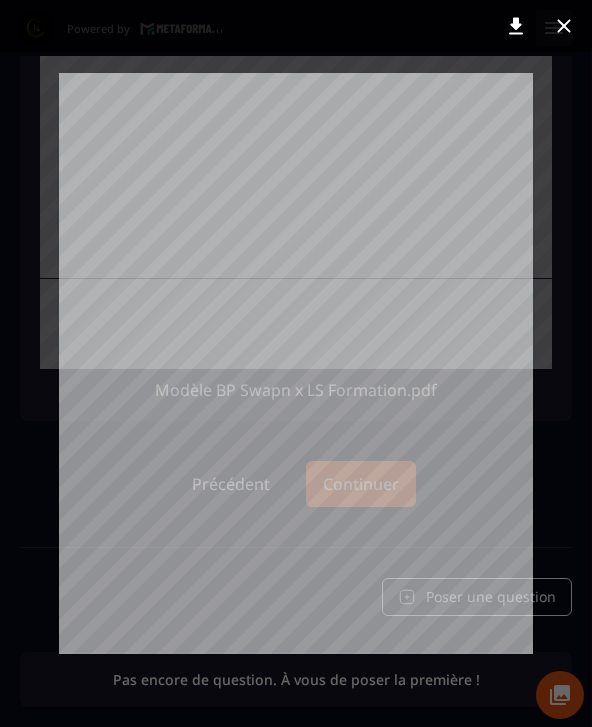 click 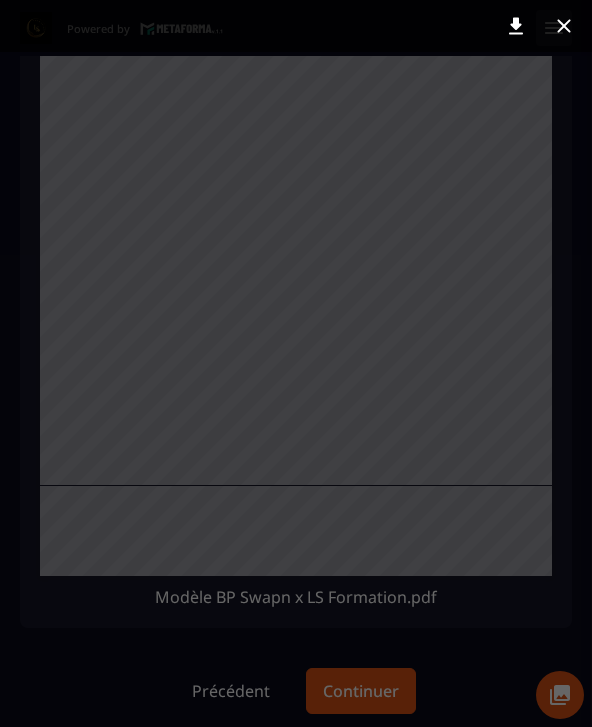 scroll, scrollTop: 801, scrollLeft: 0, axis: vertical 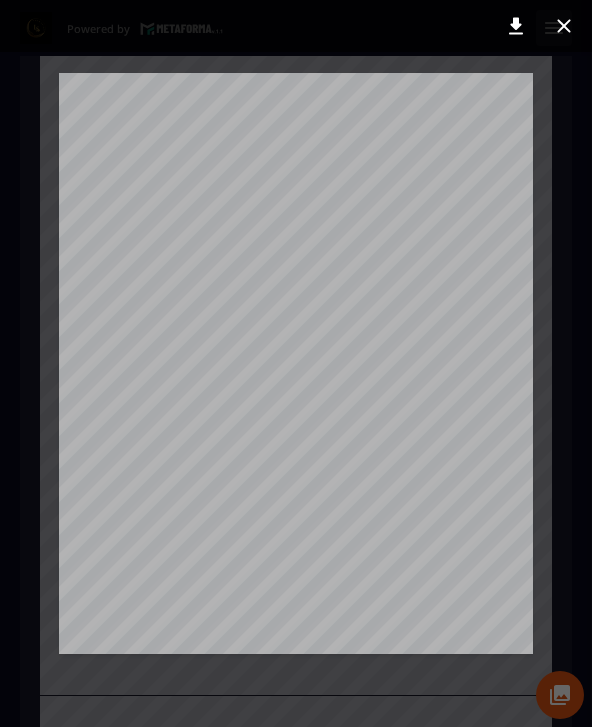 click 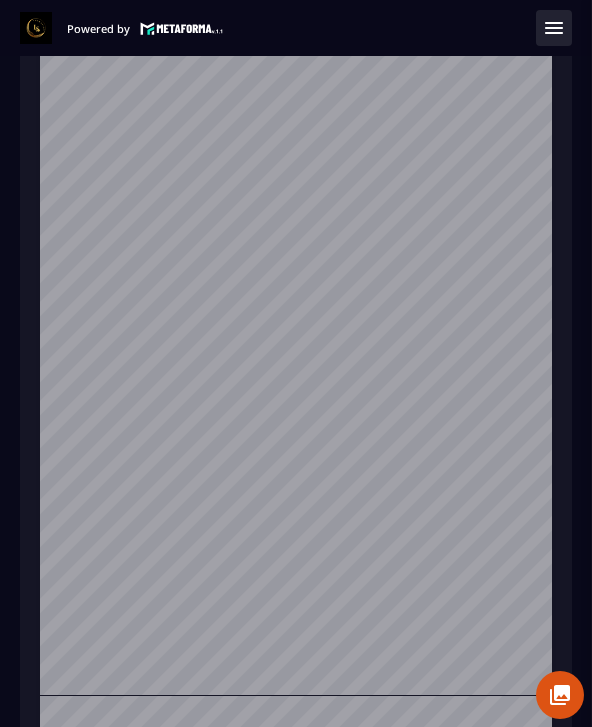 scroll, scrollTop: 0, scrollLeft: 0, axis: both 